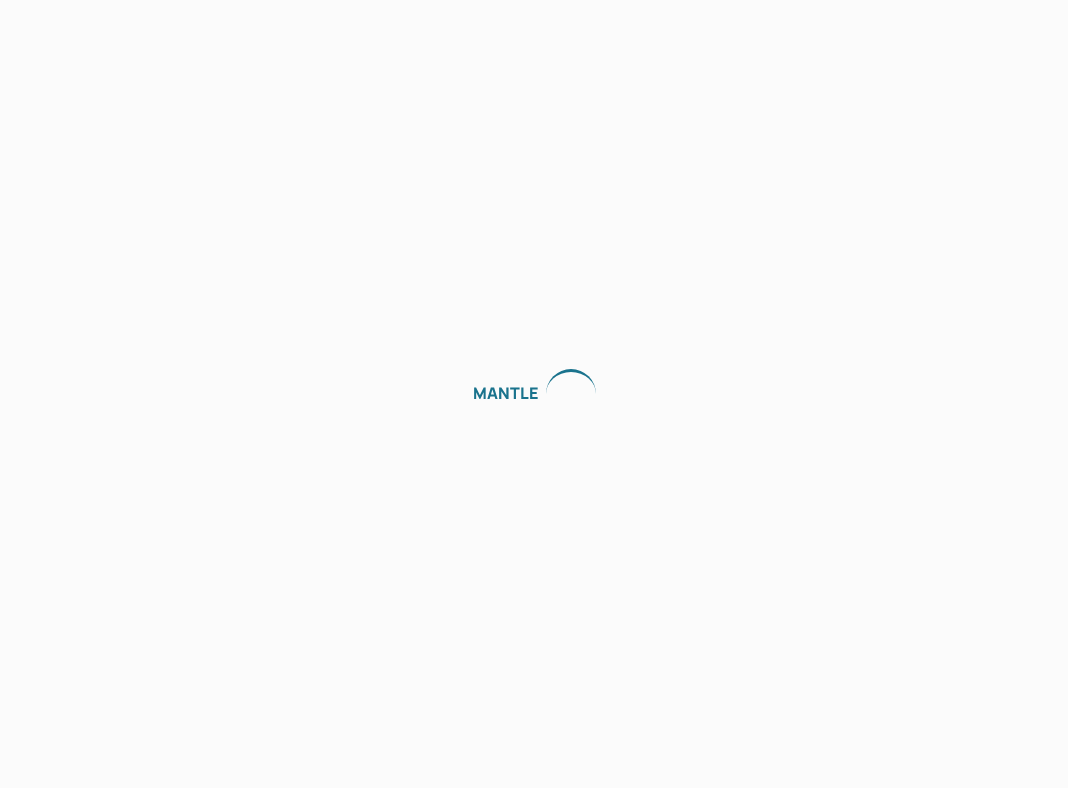 scroll, scrollTop: 0, scrollLeft: 0, axis: both 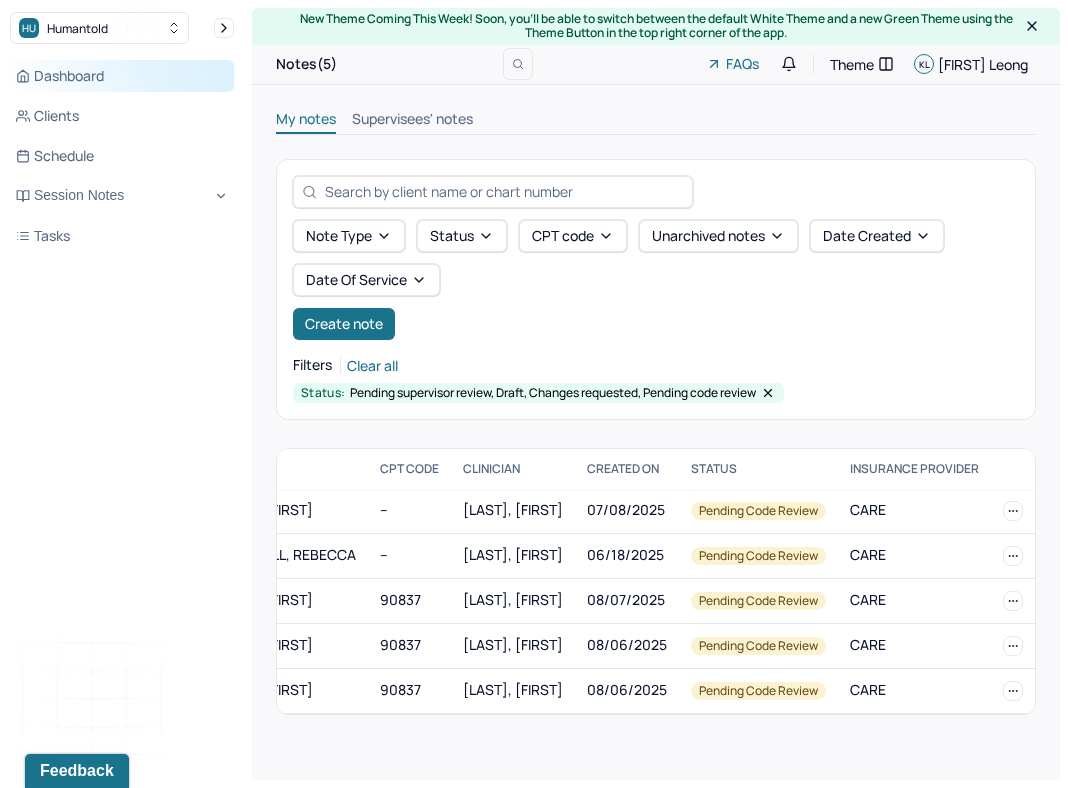 click on "Dashboard" at bounding box center [122, 76] 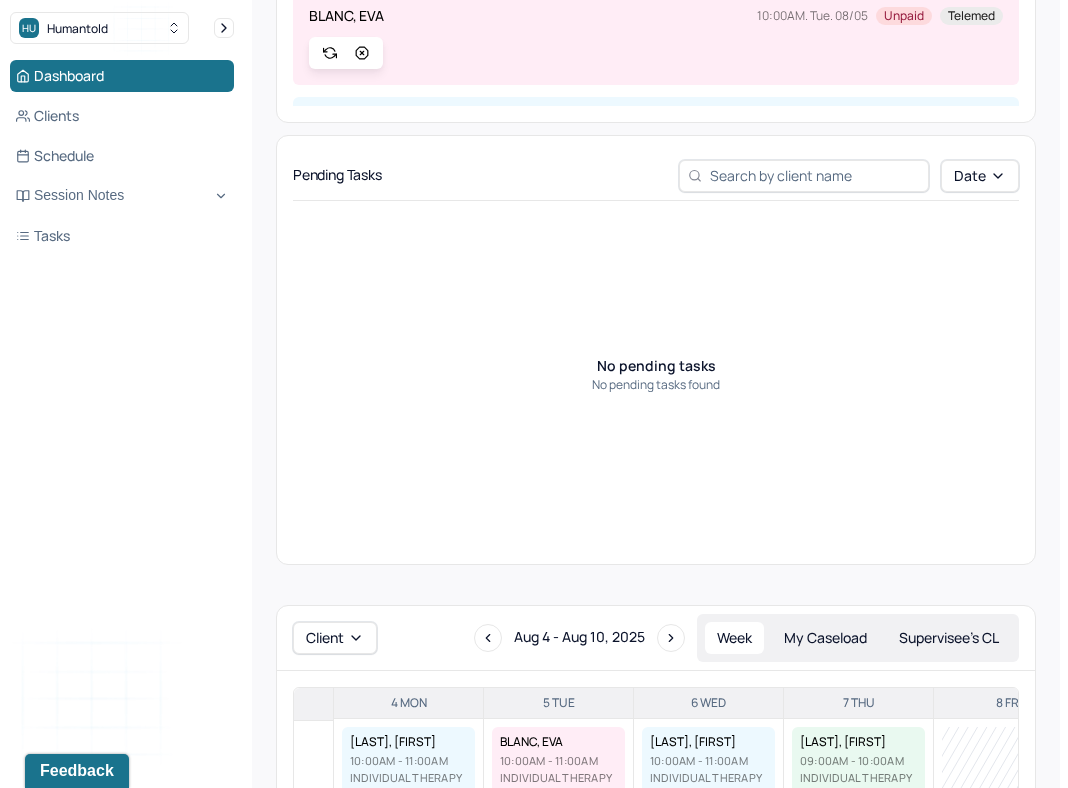 scroll, scrollTop: 617, scrollLeft: 0, axis: vertical 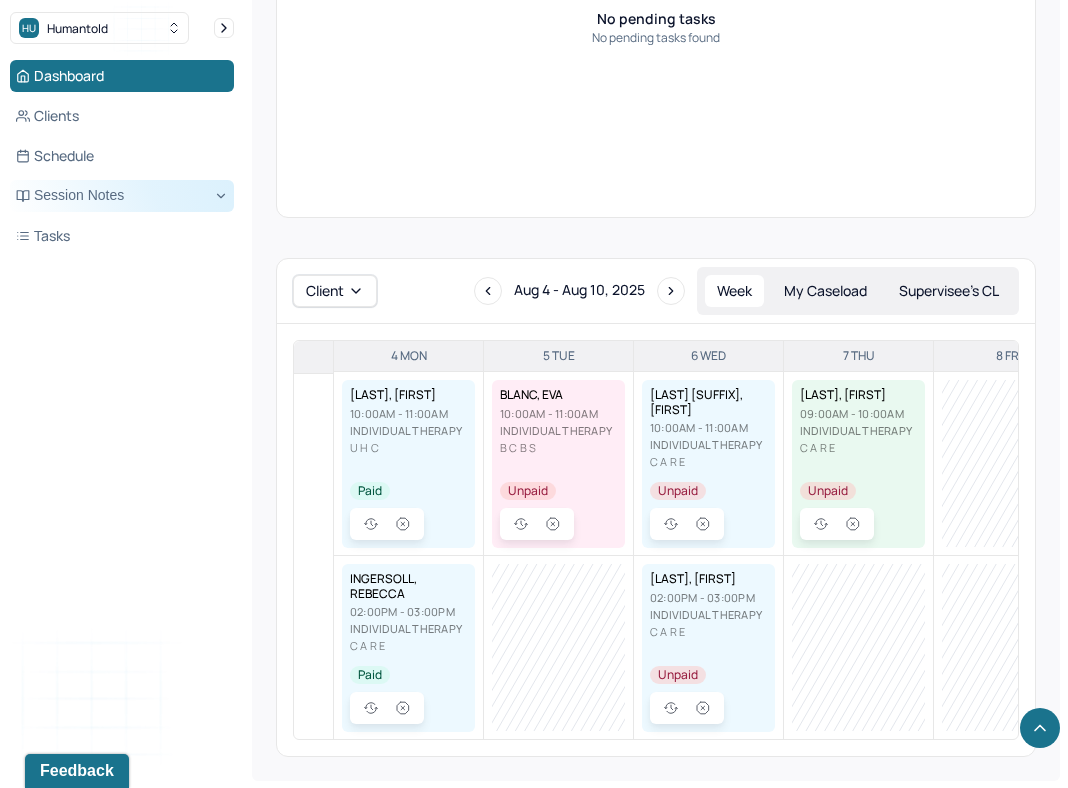 click on "Session Notes" at bounding box center (122, 196) 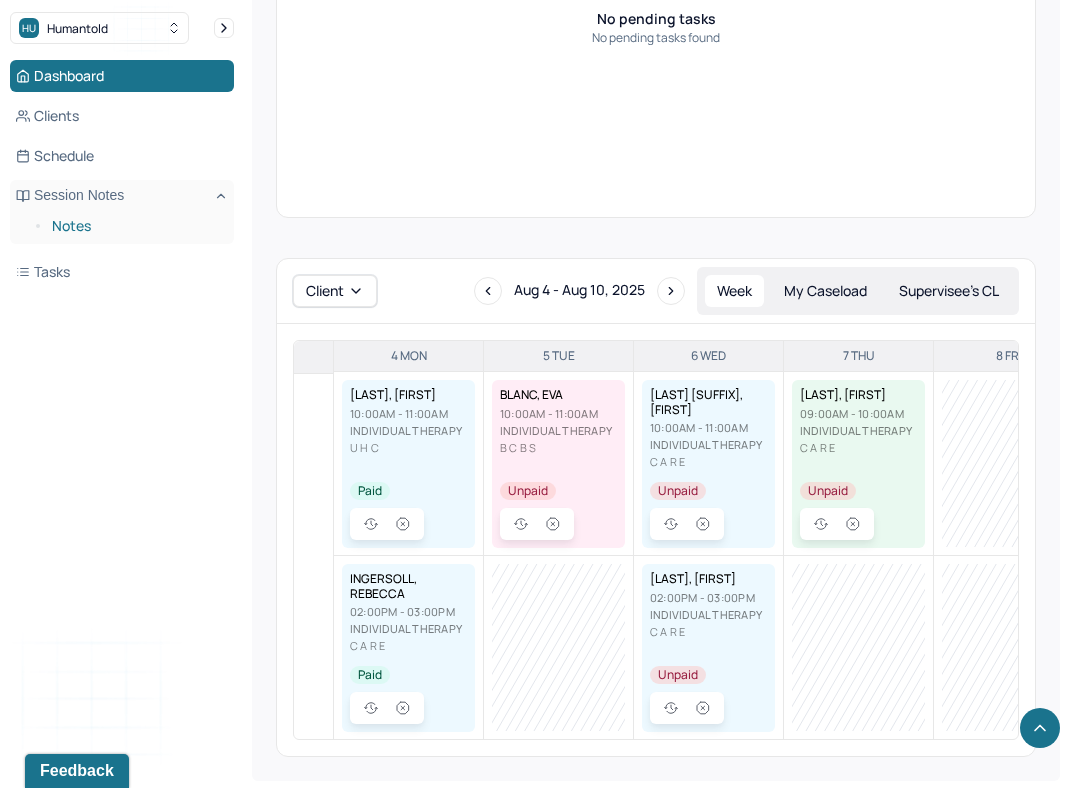 click on "Notes" at bounding box center [135, 226] 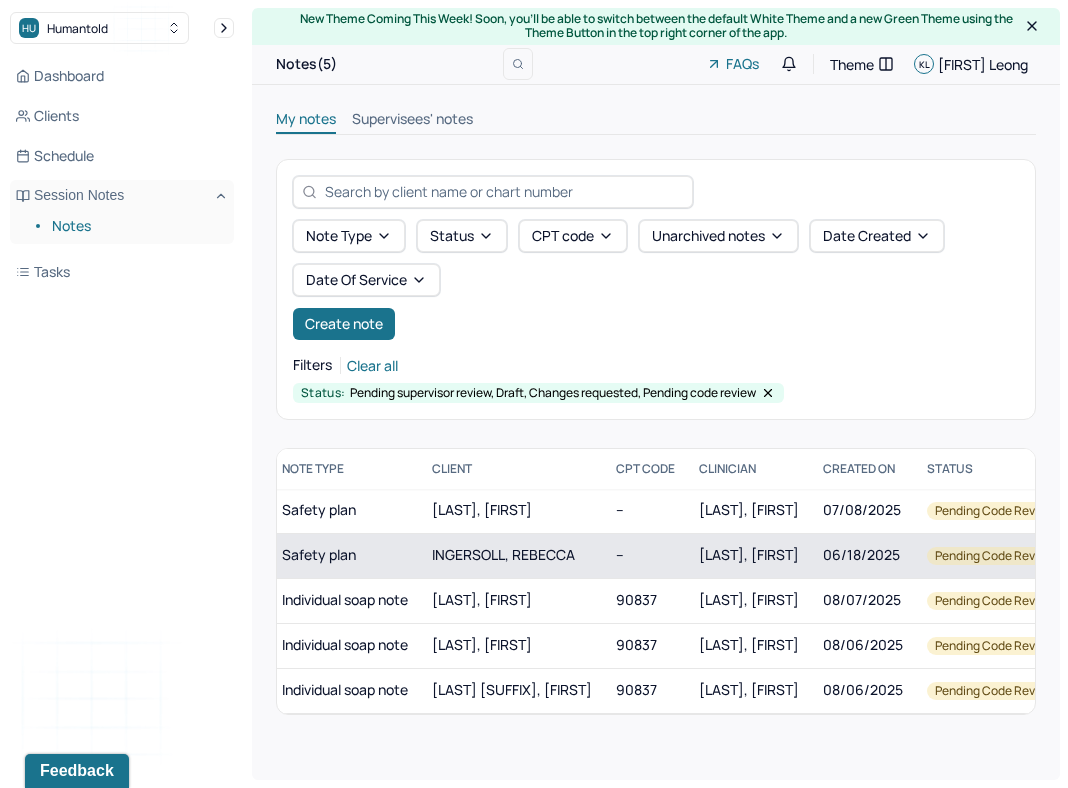 scroll, scrollTop: 0, scrollLeft: 0, axis: both 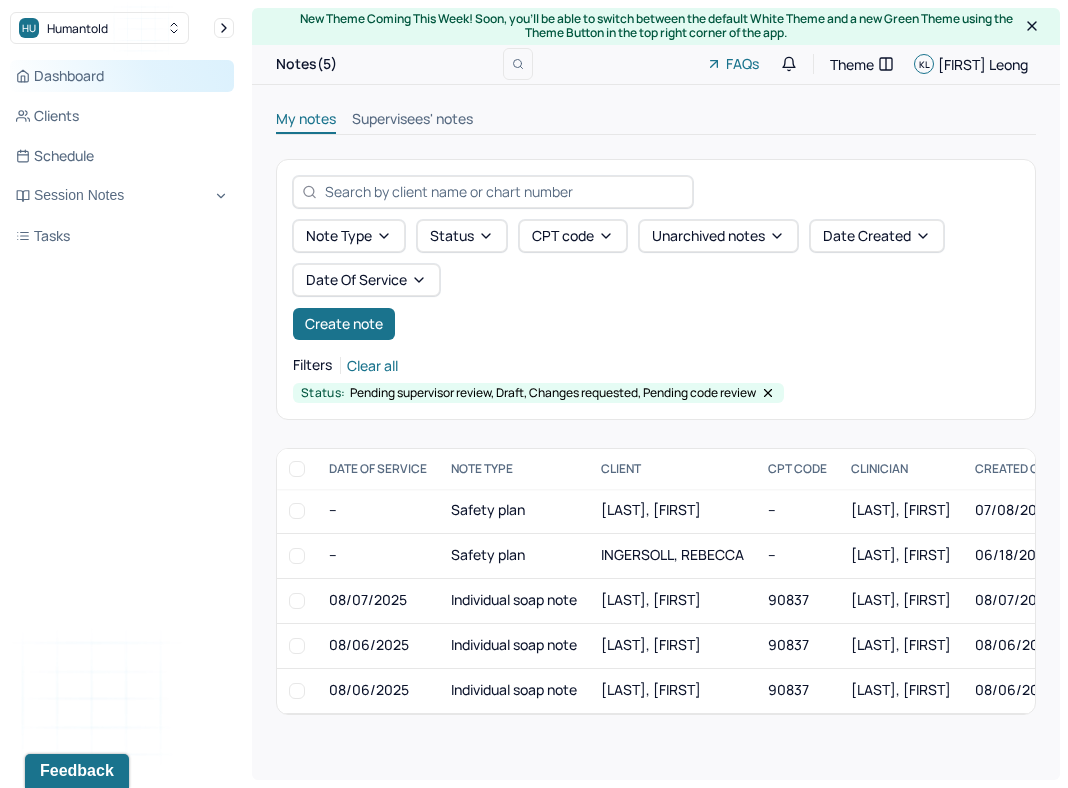 click on "Dashboard" at bounding box center [122, 76] 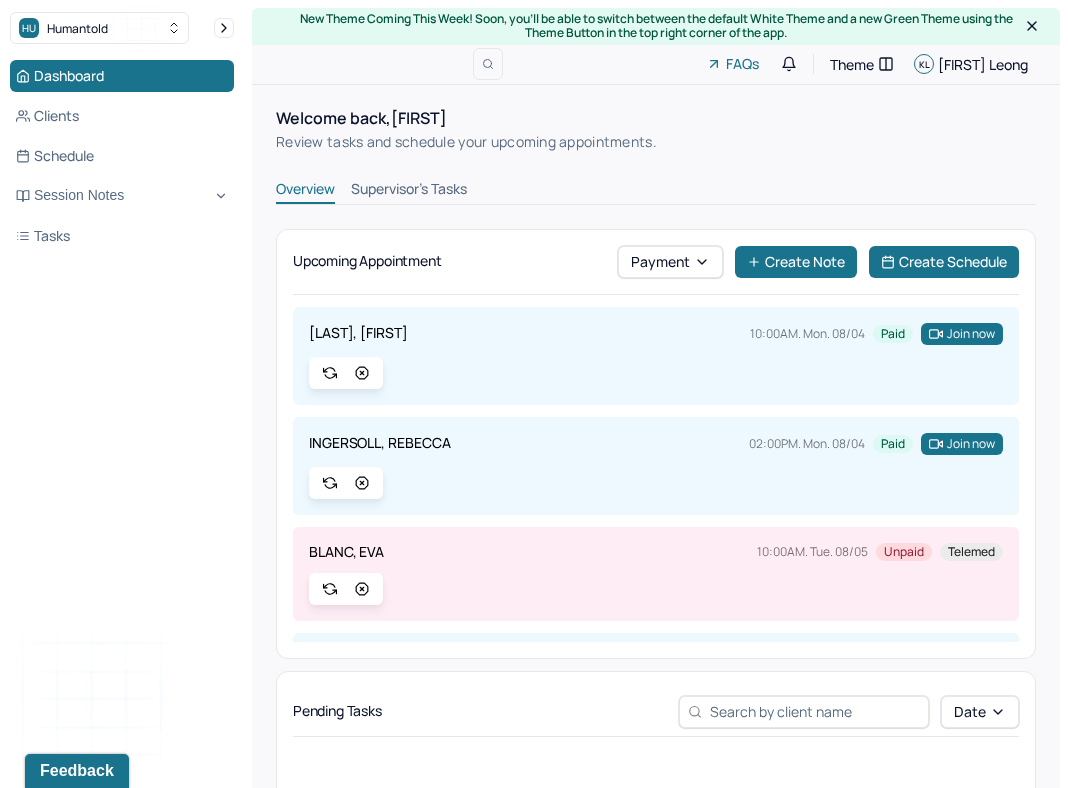 scroll, scrollTop: 307, scrollLeft: 0, axis: vertical 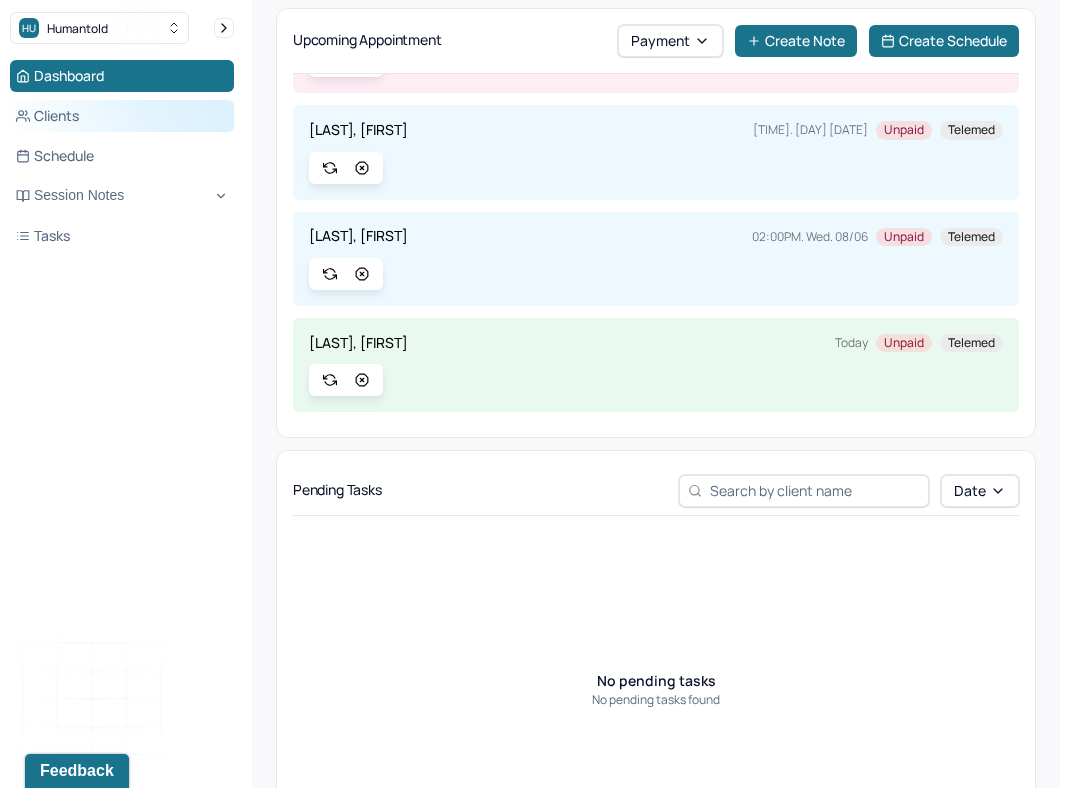 click on "Clients" at bounding box center [122, 116] 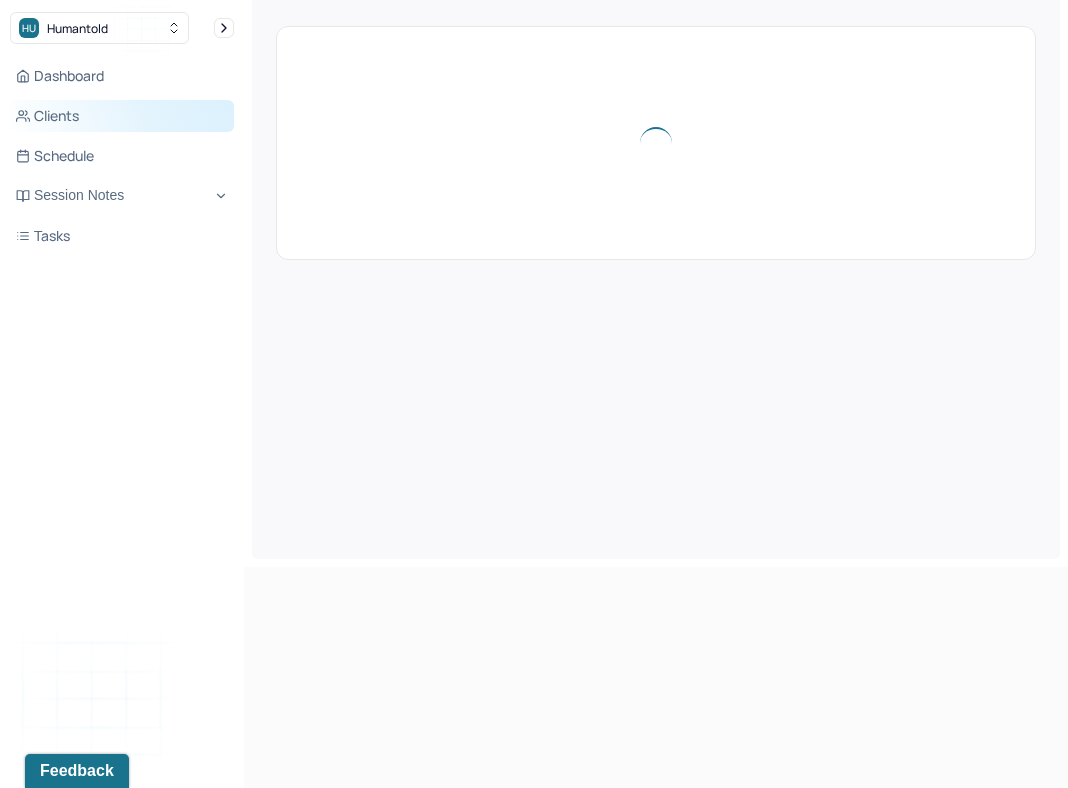 scroll, scrollTop: 0, scrollLeft: 0, axis: both 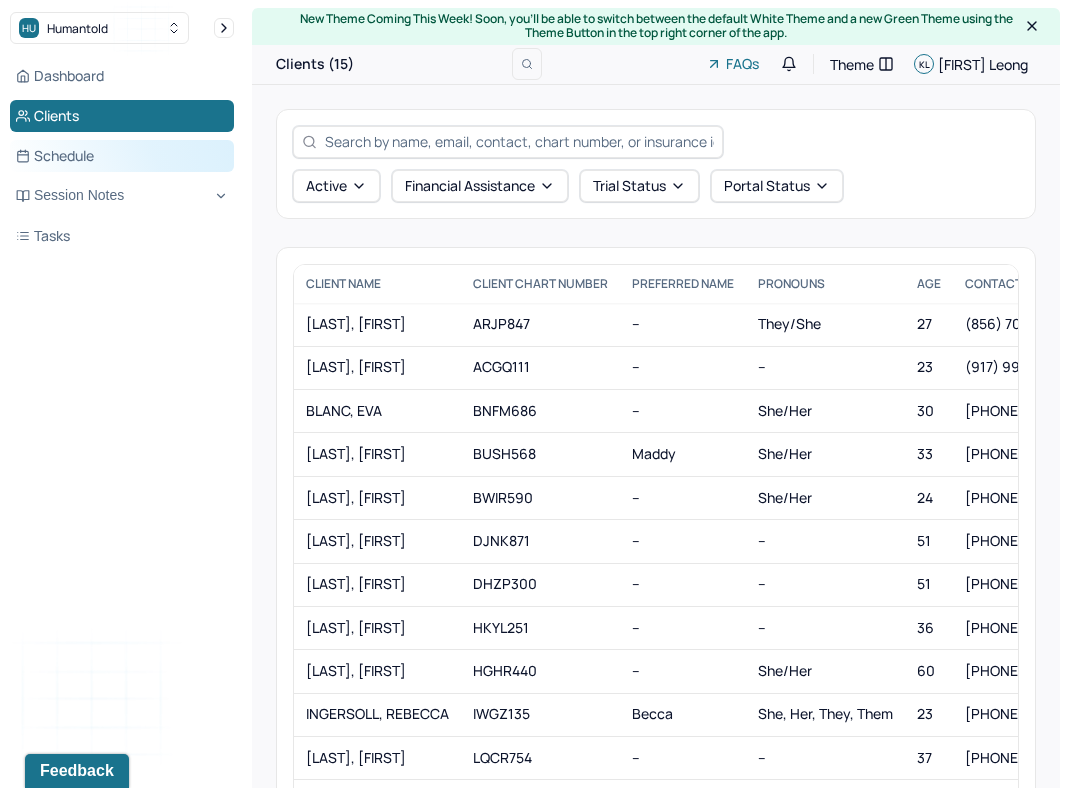 click on "Schedule" at bounding box center [122, 156] 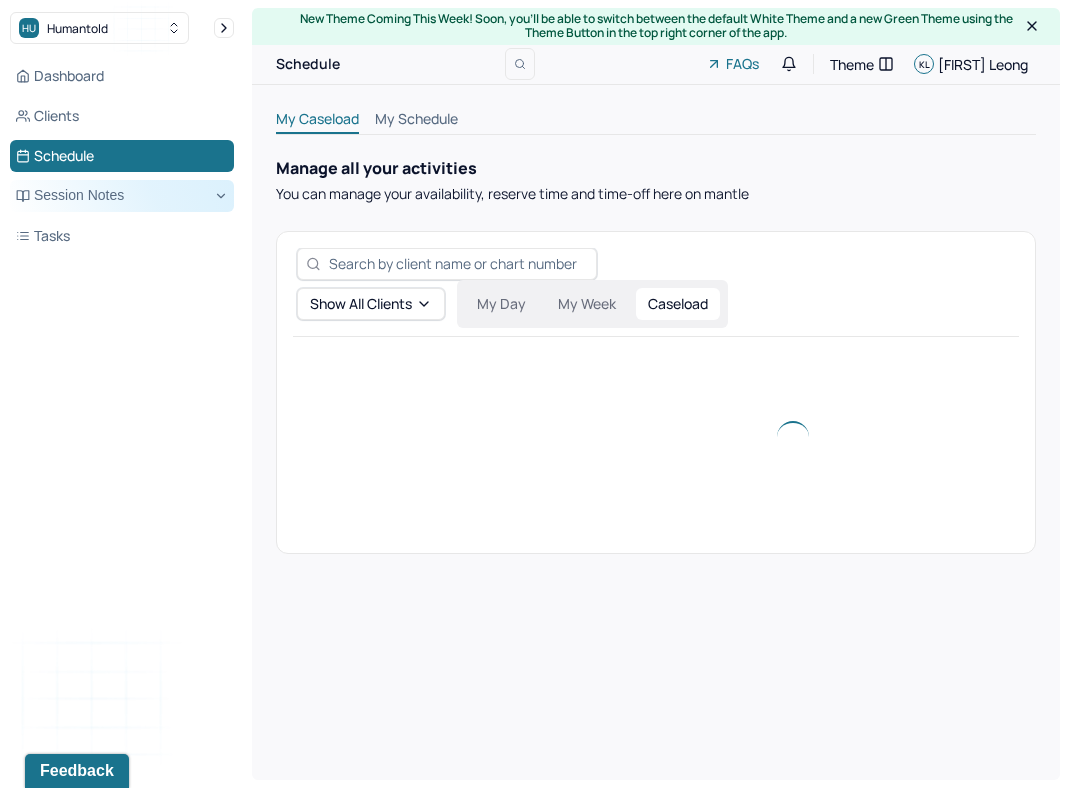 click on "Session Notes" at bounding box center [122, 196] 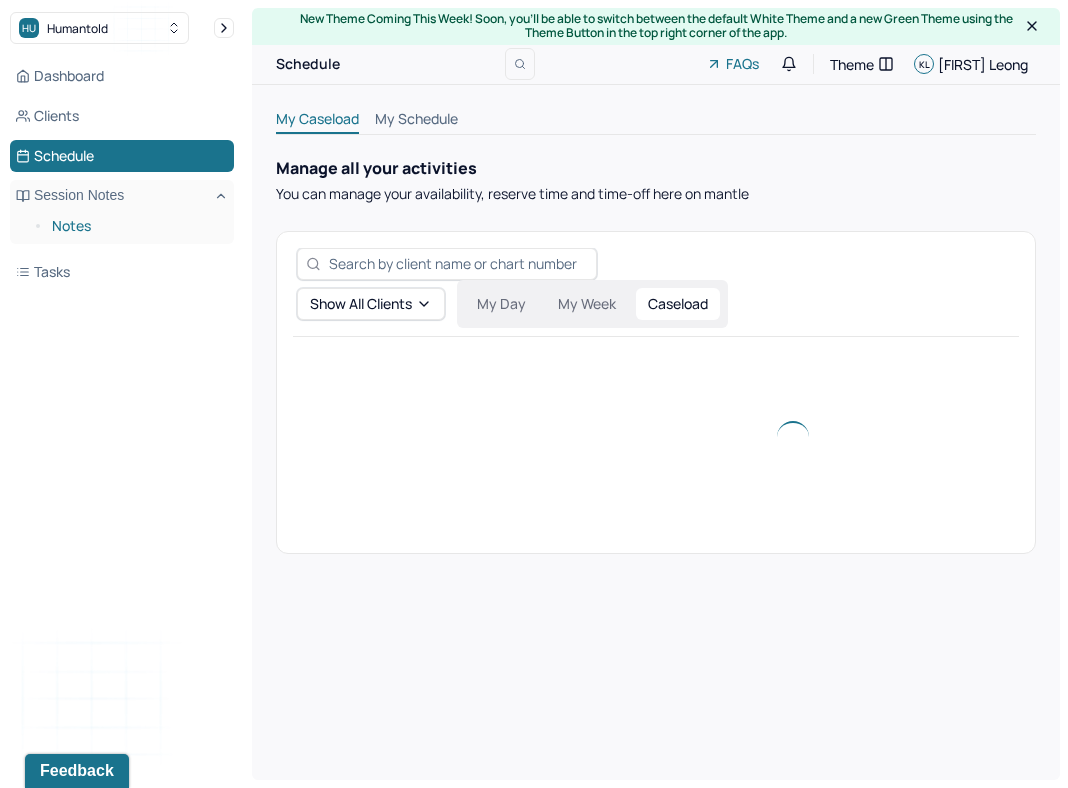 click on "Notes" at bounding box center [135, 226] 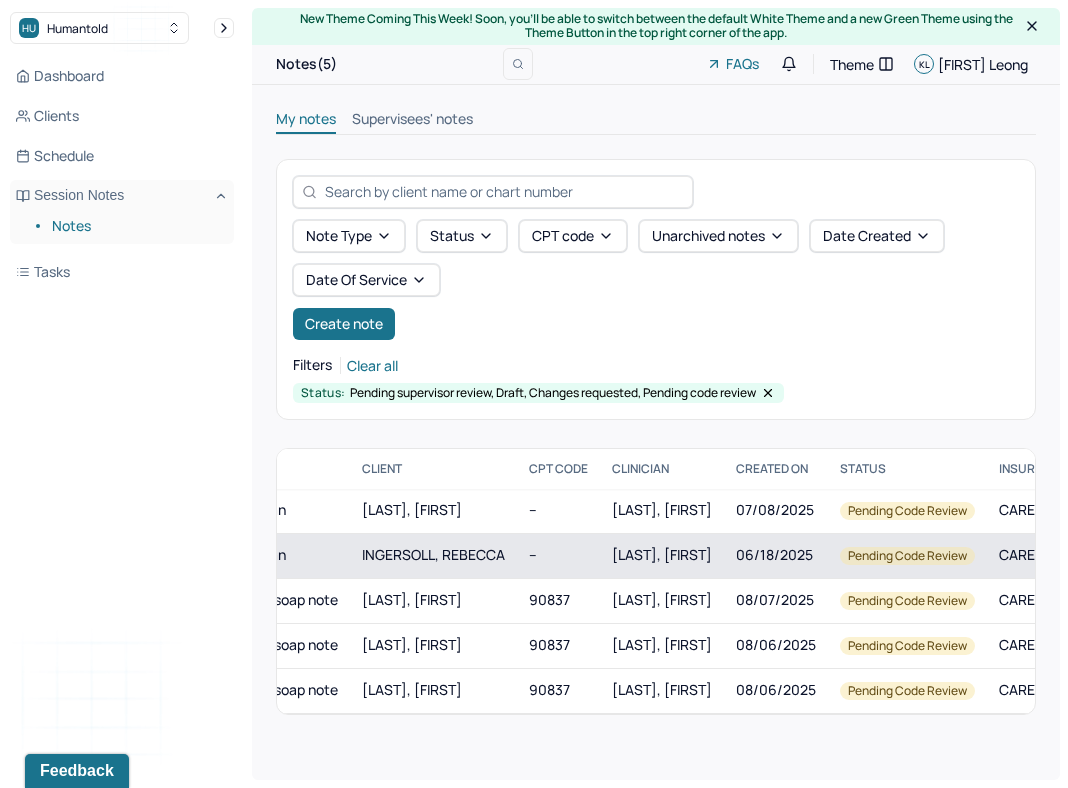 scroll, scrollTop: 0, scrollLeft: 399, axis: horizontal 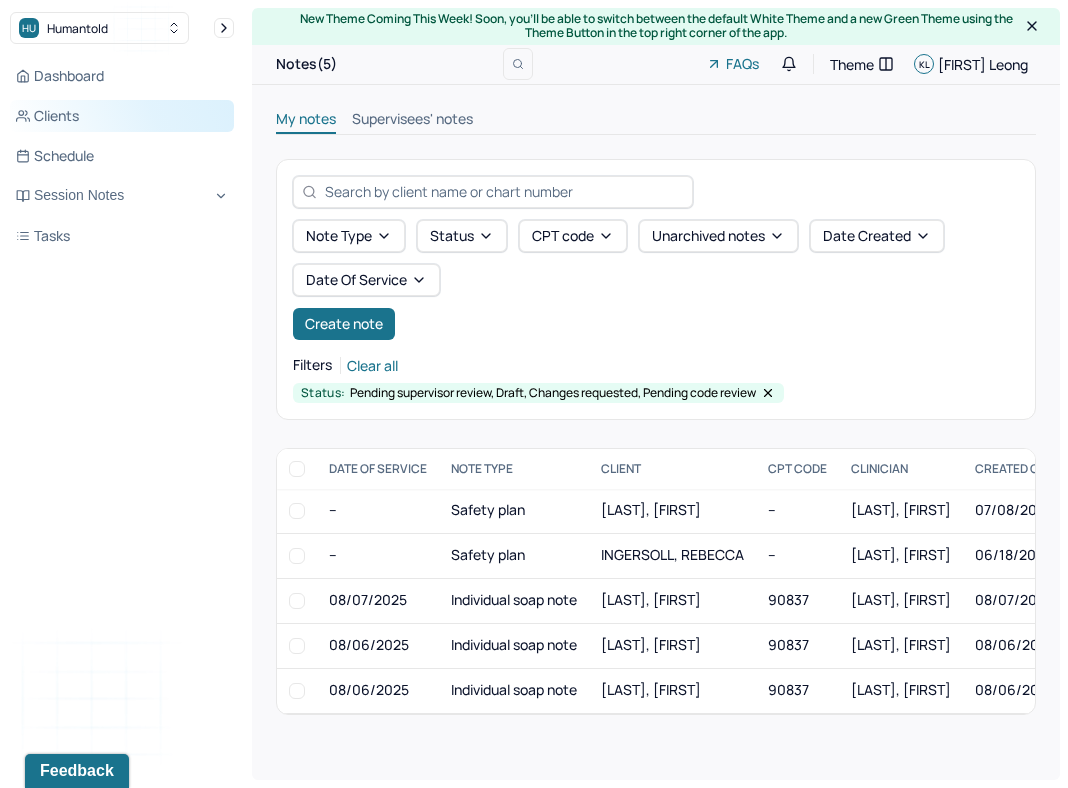 click on "Clients" at bounding box center [122, 116] 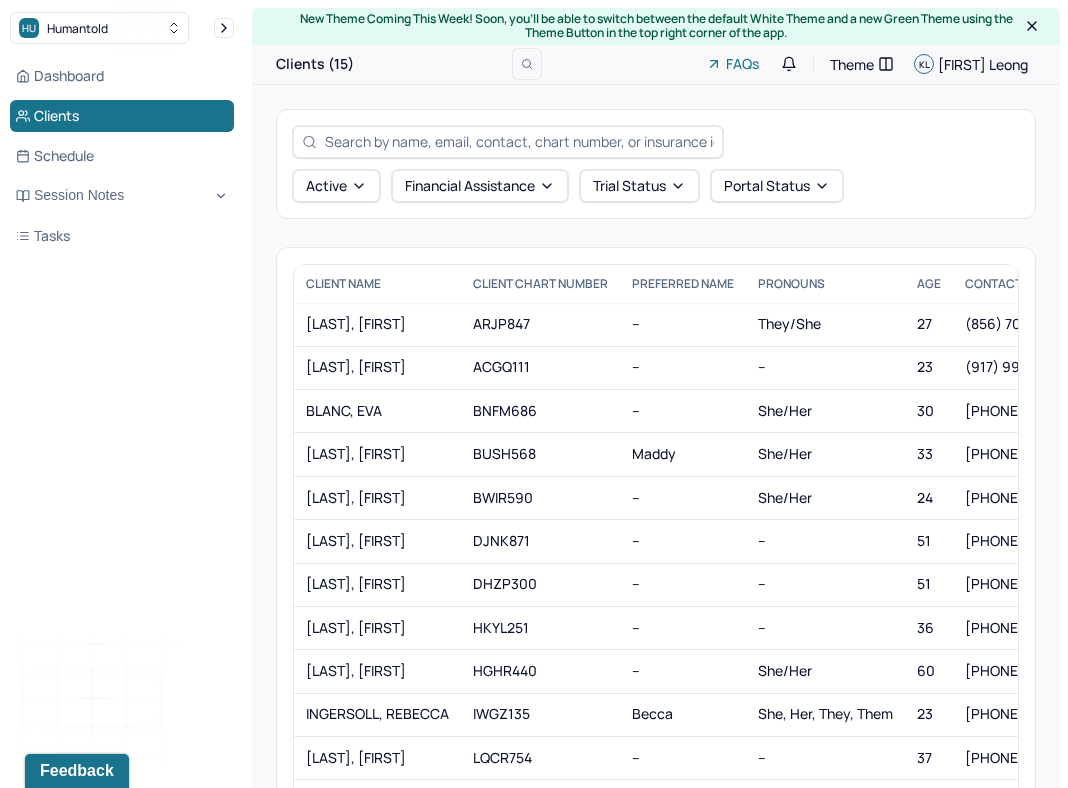 scroll, scrollTop: 60, scrollLeft: 0, axis: vertical 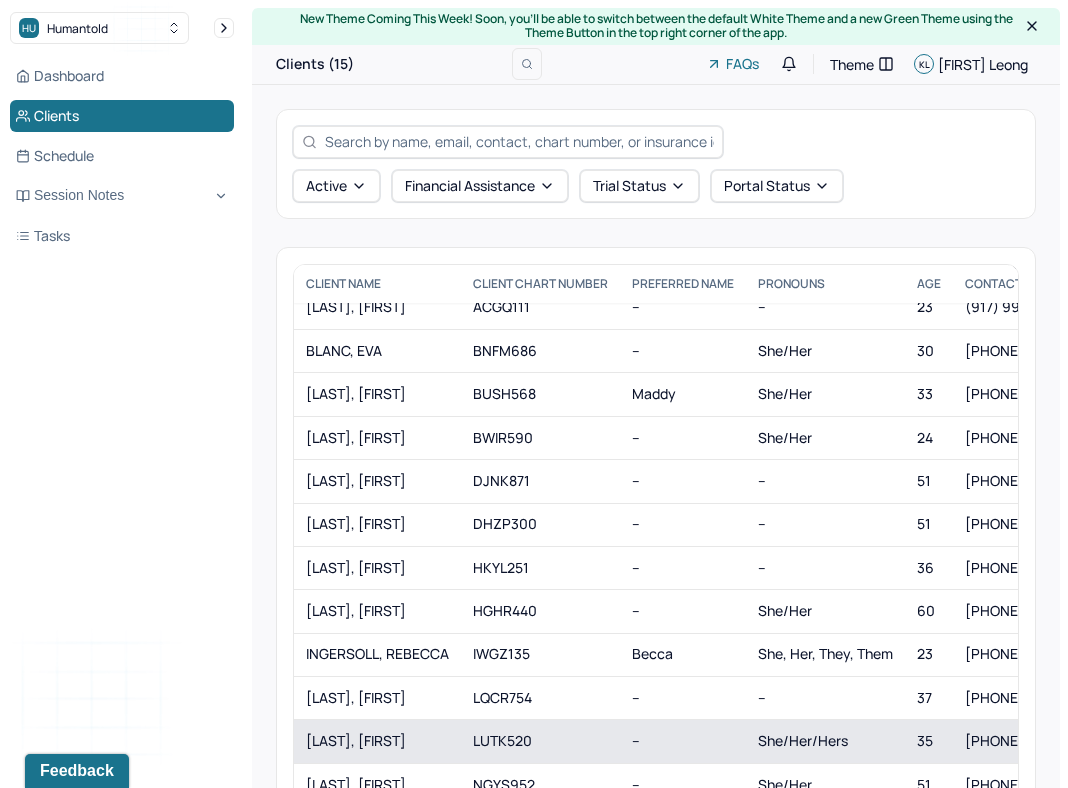 click on "[LAST], [FIRST]" at bounding box center [377, 741] 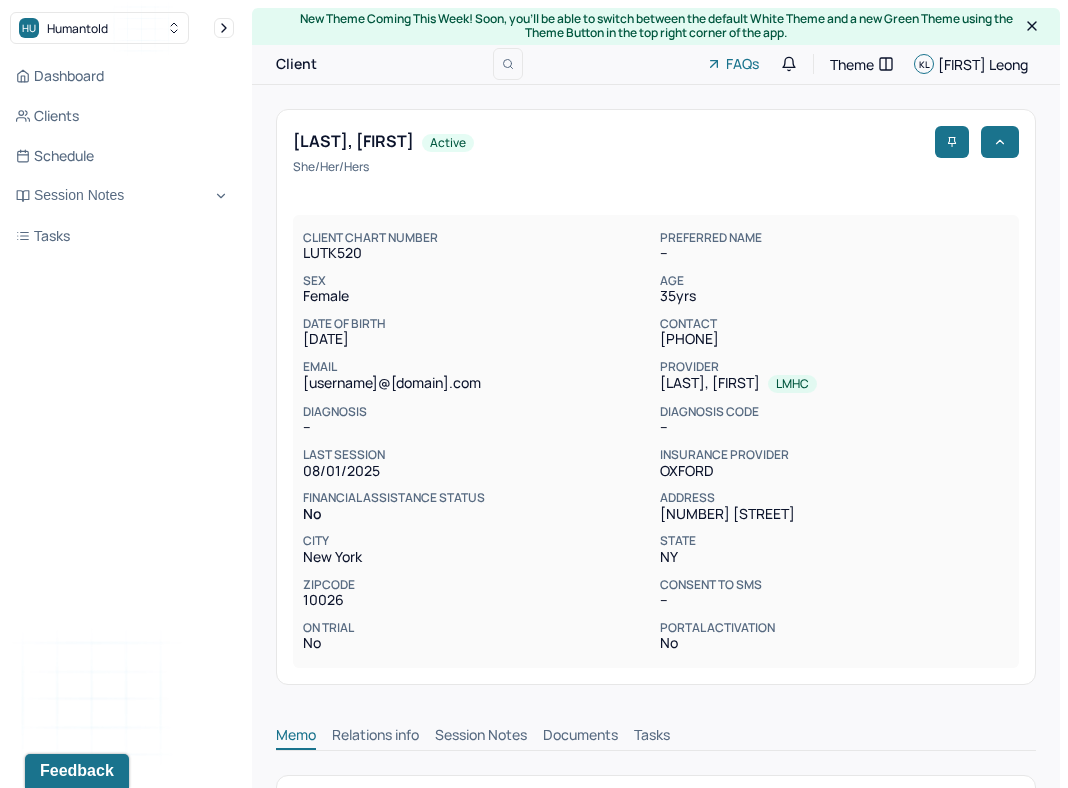 scroll, scrollTop: 1, scrollLeft: 0, axis: vertical 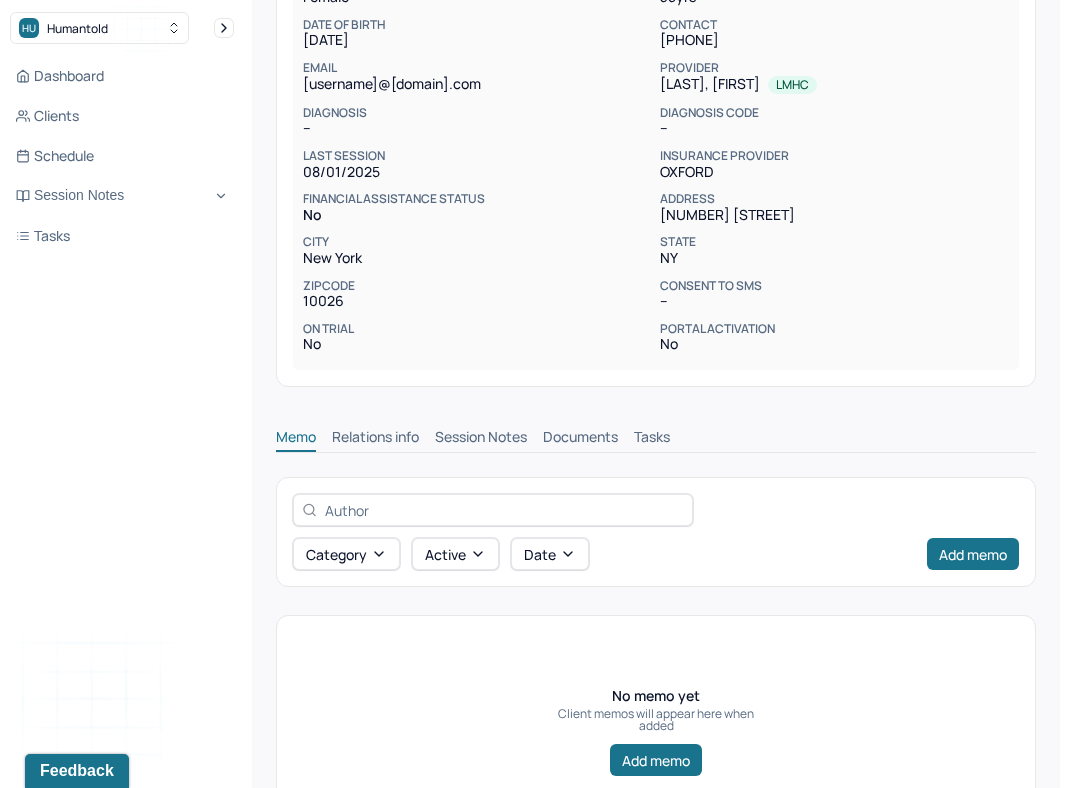 click on "Session Notes" at bounding box center (481, 439) 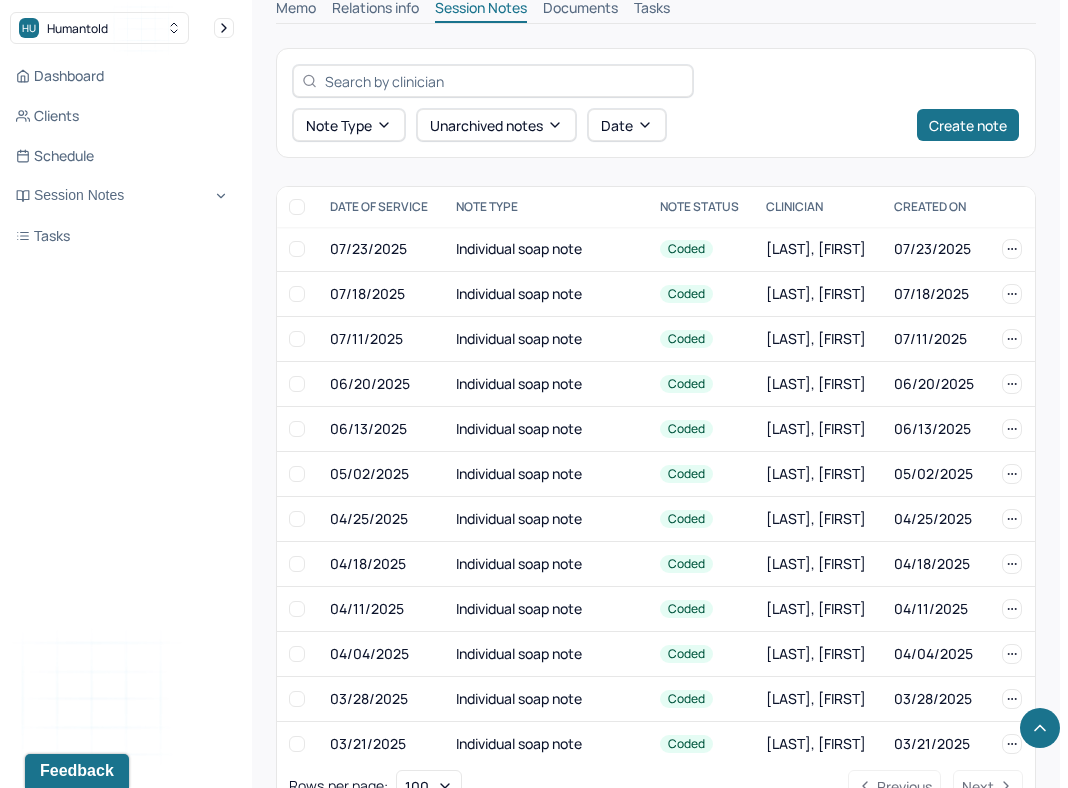 scroll, scrollTop: 731, scrollLeft: 0, axis: vertical 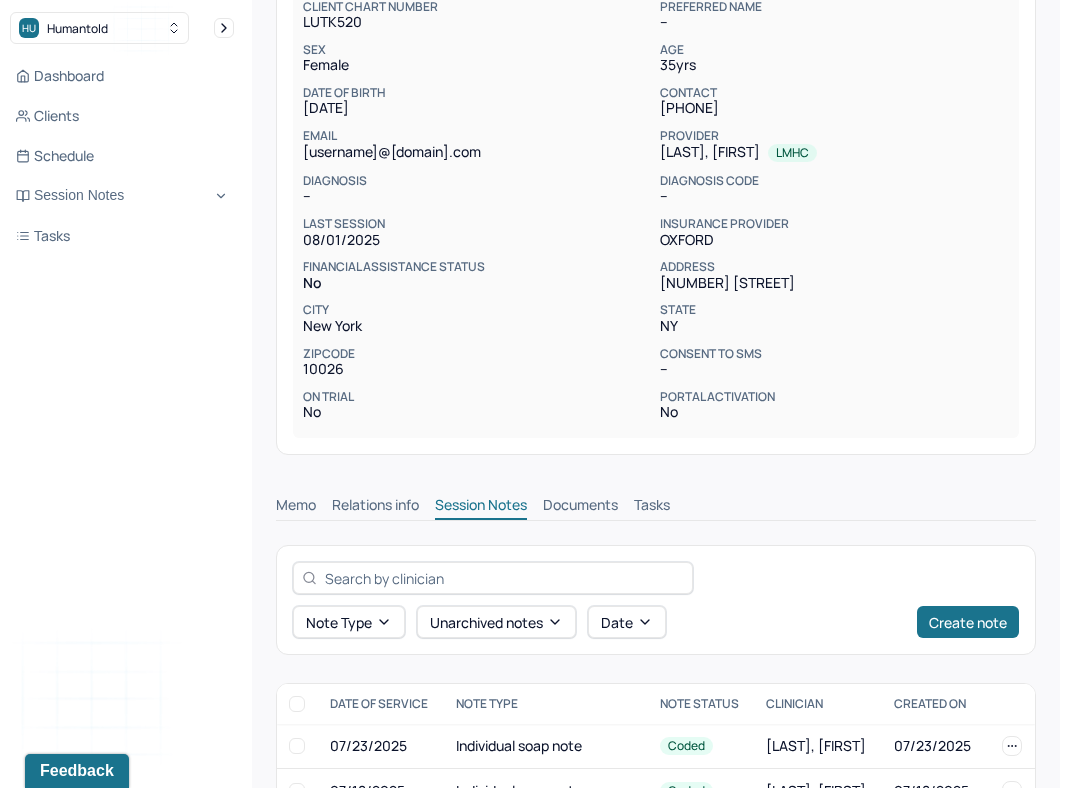 click on "Memo" at bounding box center (296, 507) 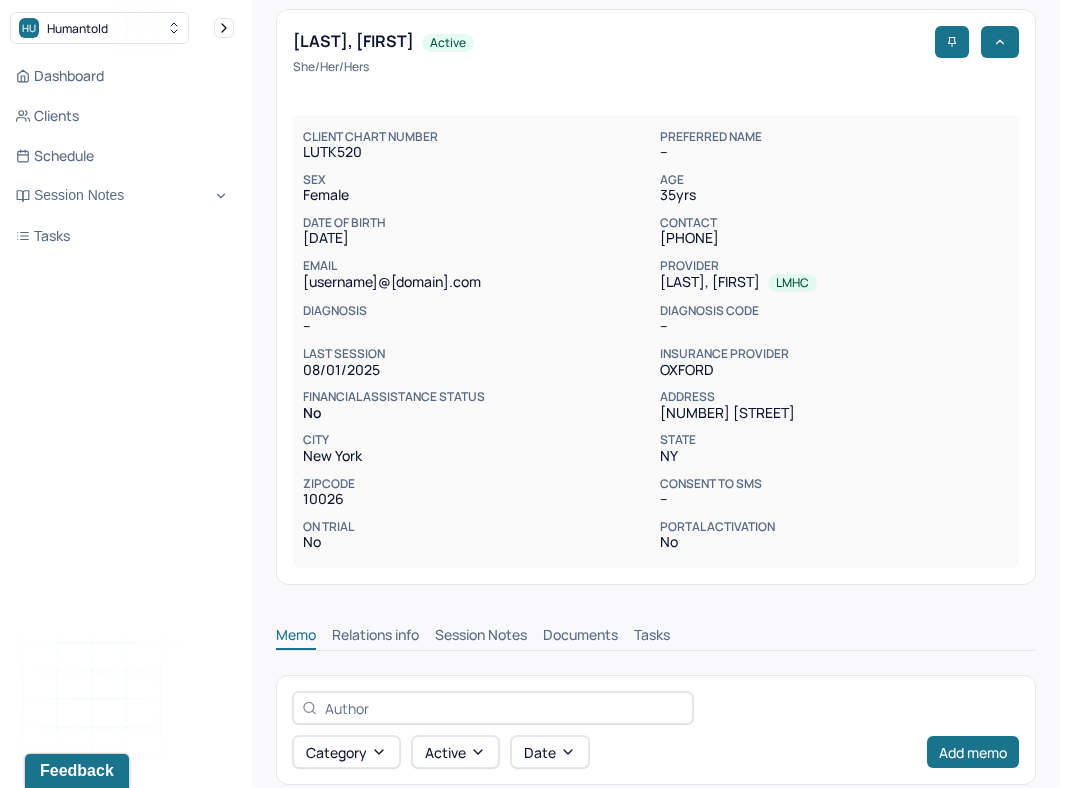 scroll, scrollTop: 87, scrollLeft: 0, axis: vertical 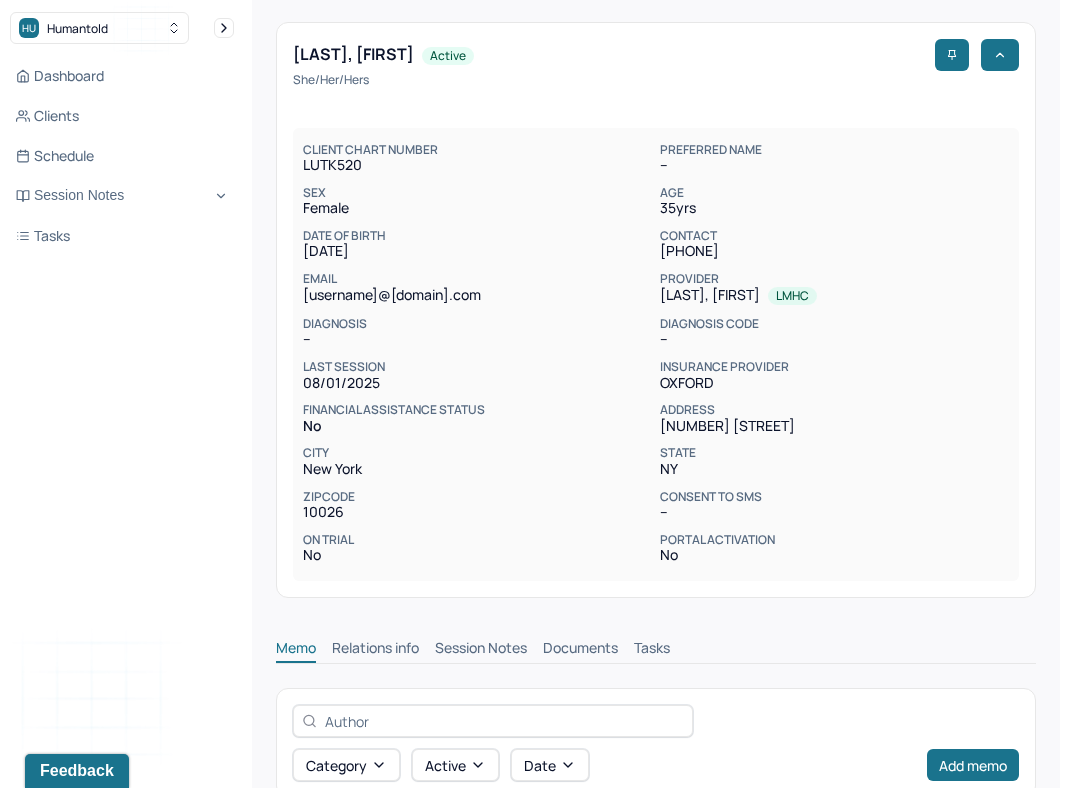 click on "Session Notes" at bounding box center [481, 650] 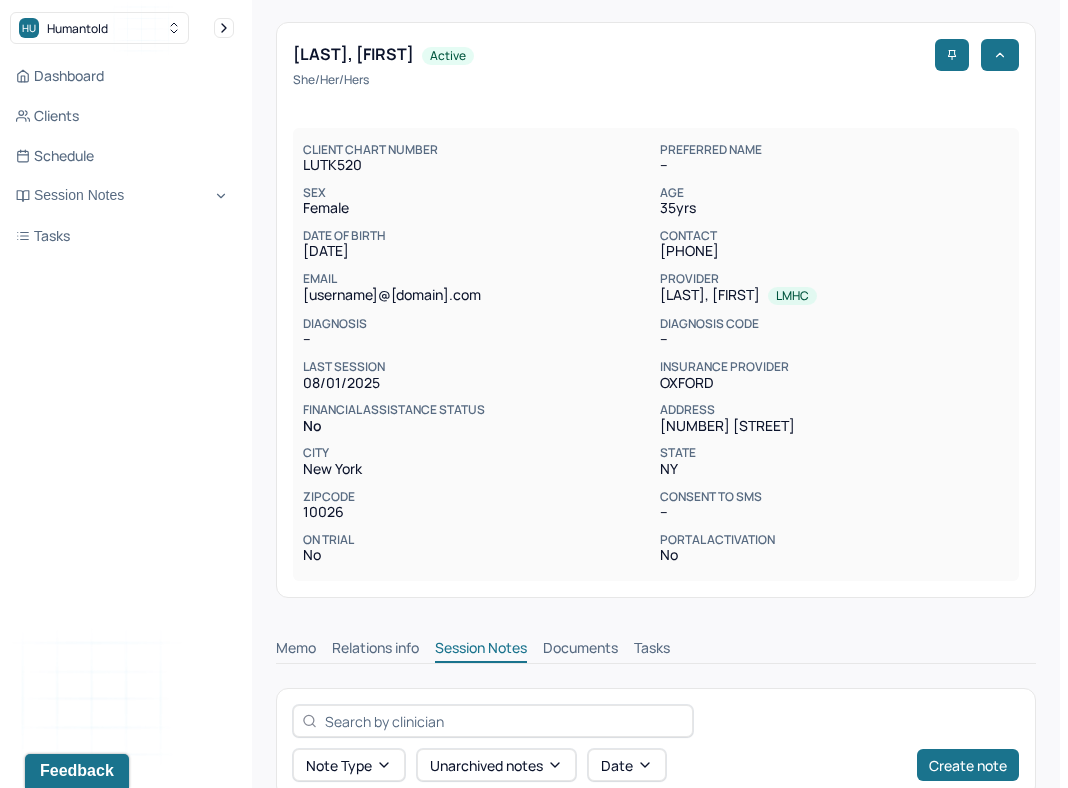click on "Documents" at bounding box center (580, 650) 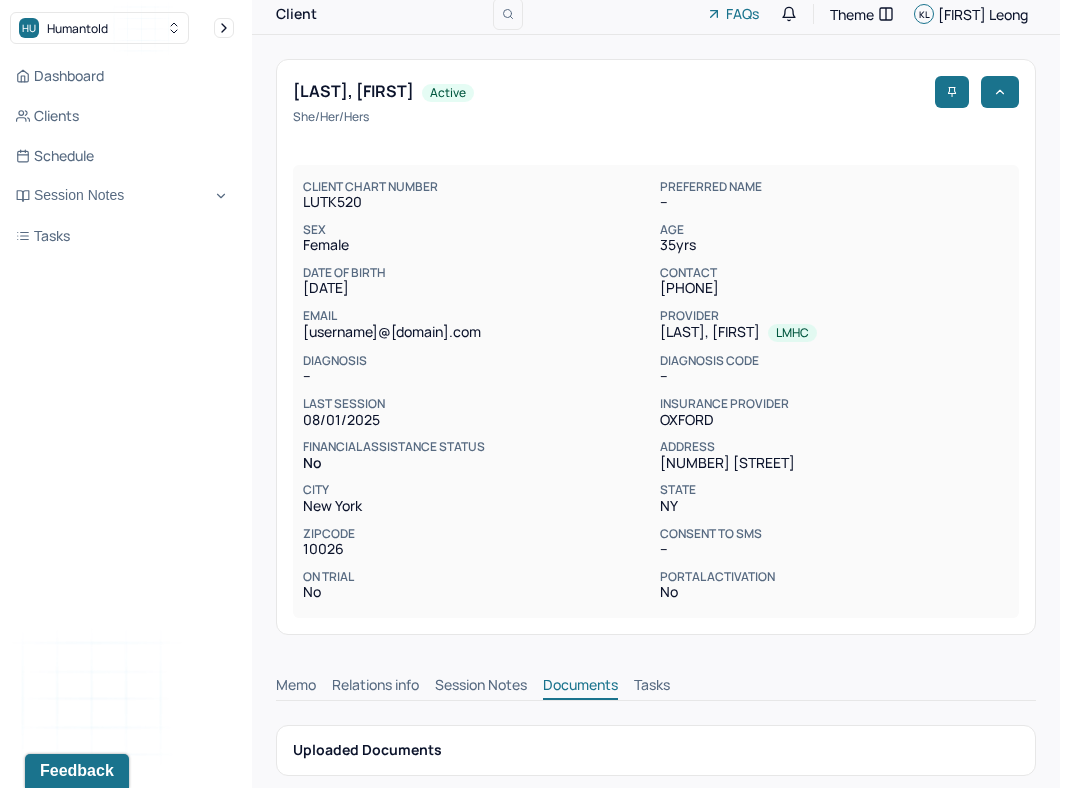 scroll, scrollTop: 43, scrollLeft: 0, axis: vertical 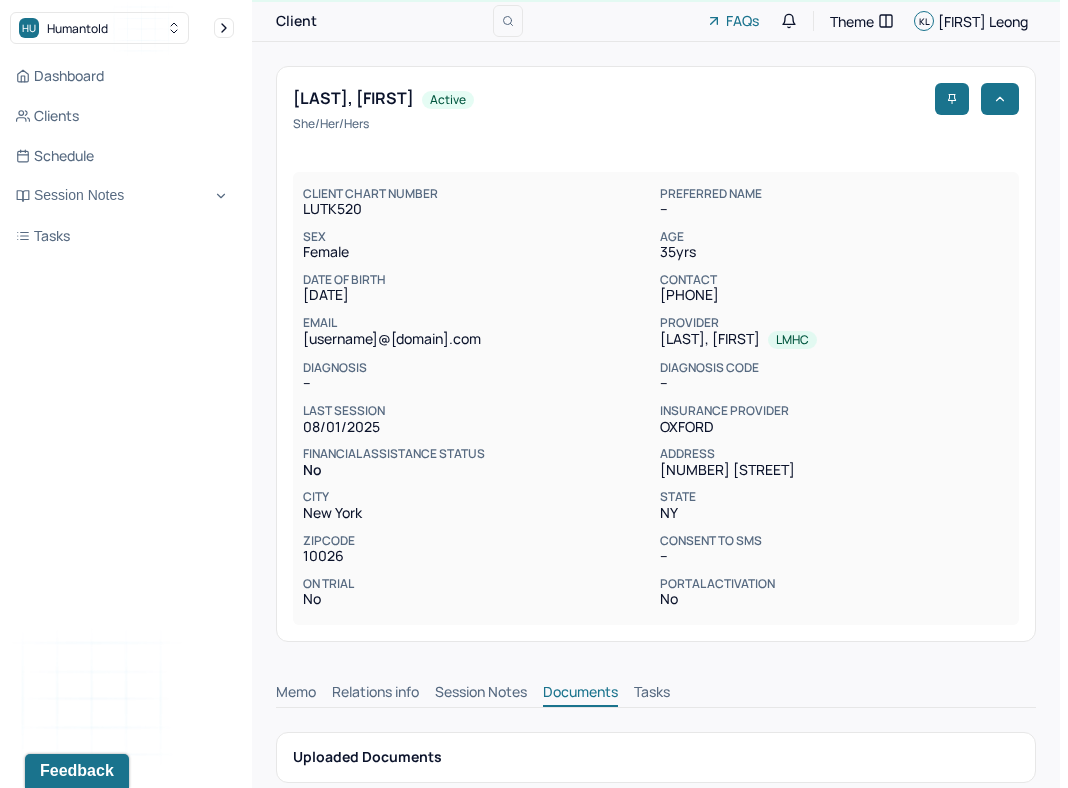 click on "Memo Relations info Session Notes Documents Tasks" at bounding box center [656, 687] 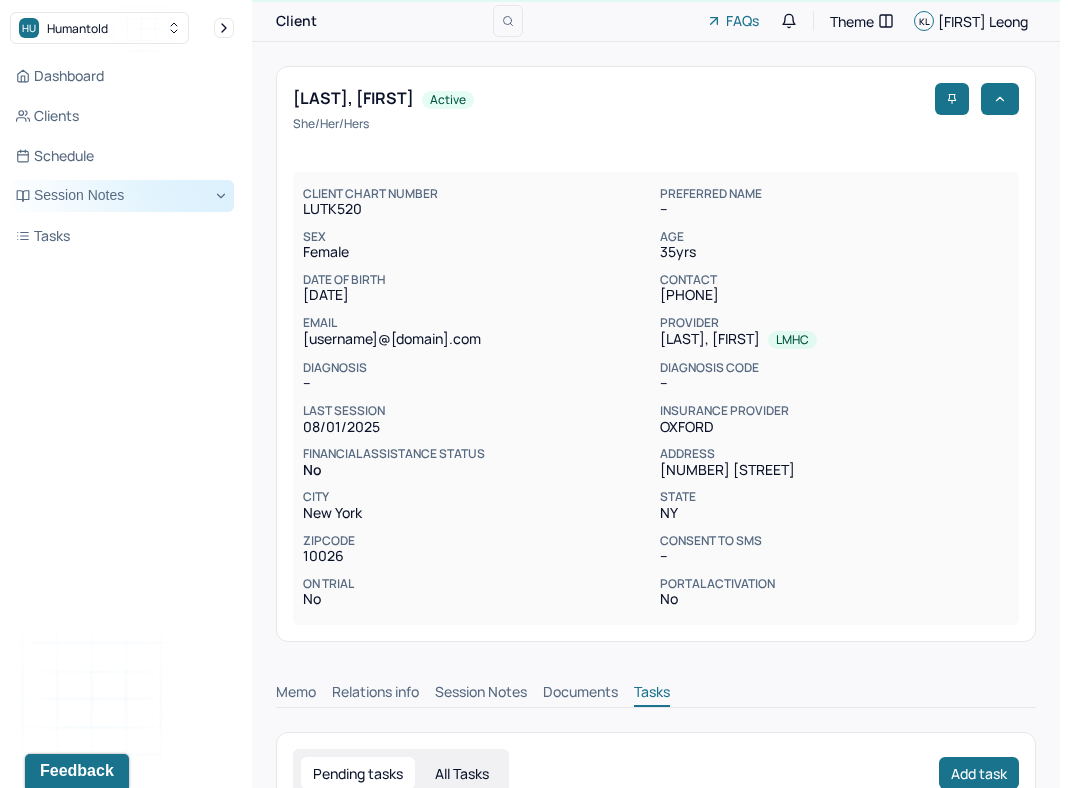 click on "Session Notes" at bounding box center [122, 196] 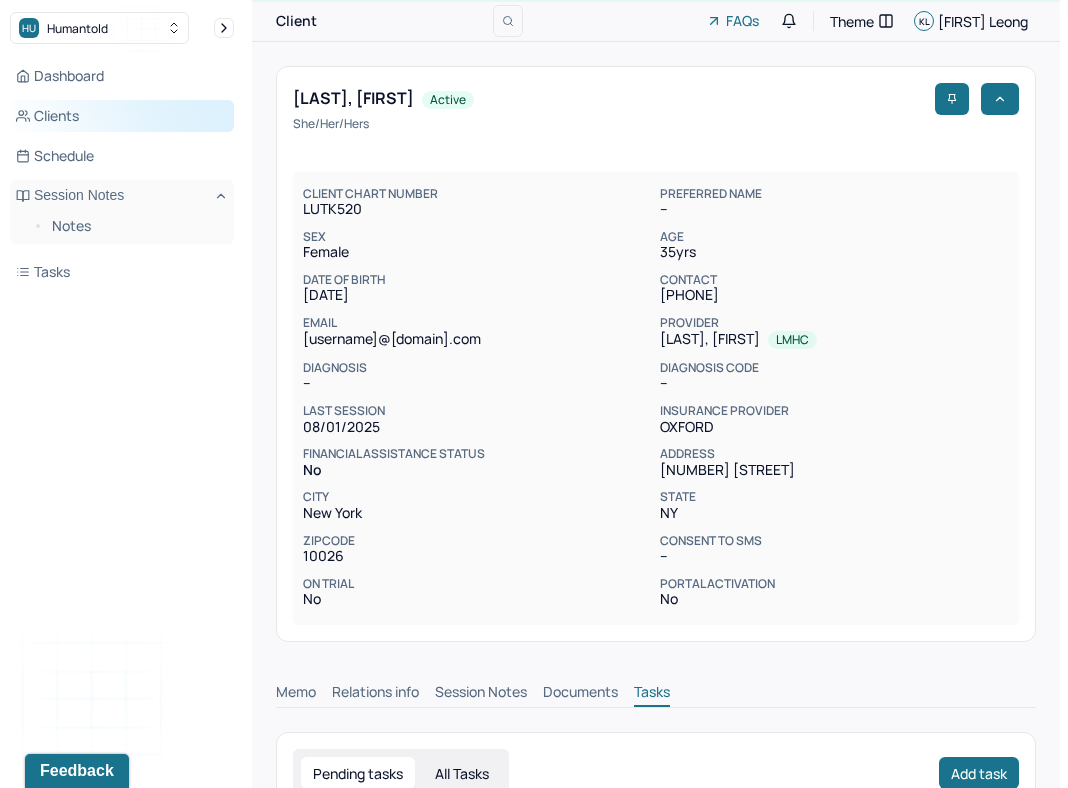 click on "Clients" at bounding box center [122, 116] 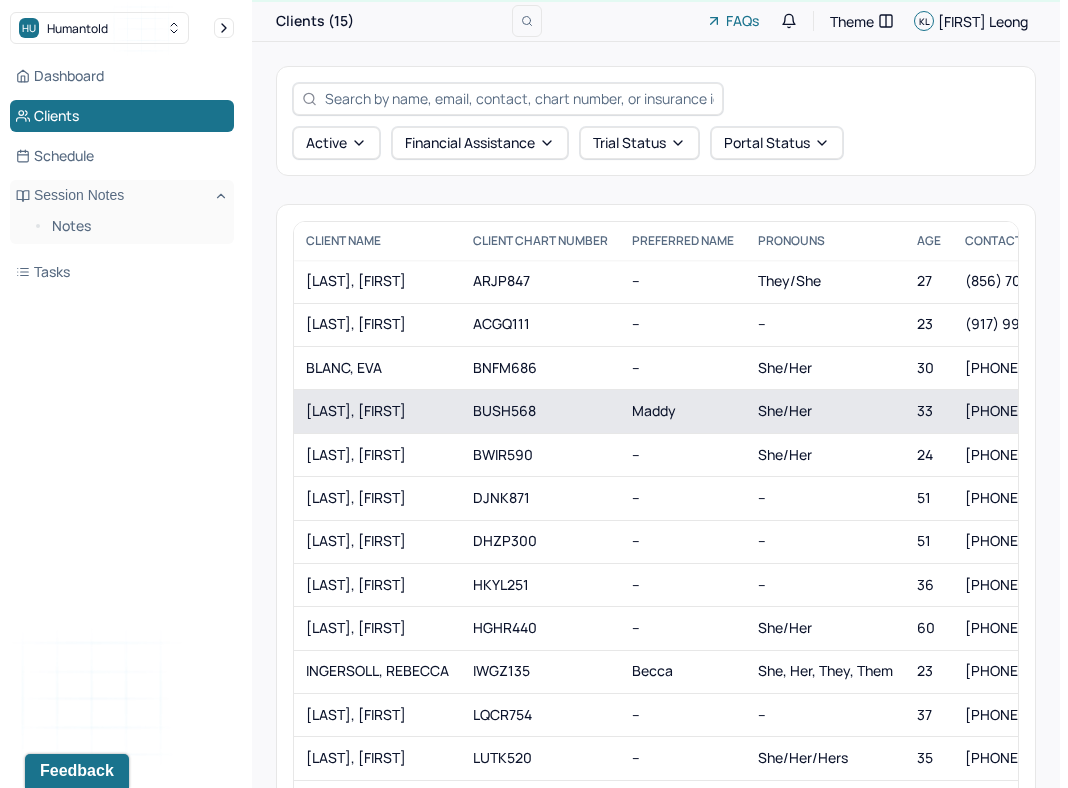 click on "[LAST], [FIRST]" at bounding box center [377, 411] 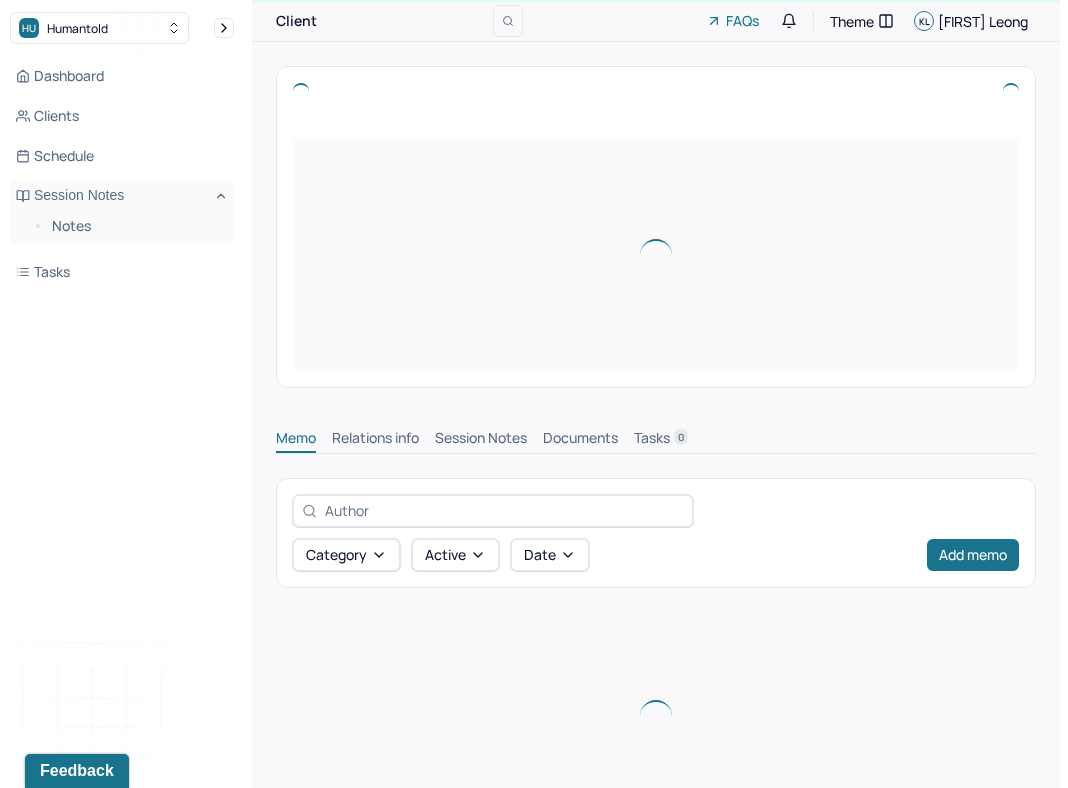 scroll, scrollTop: 0, scrollLeft: 0, axis: both 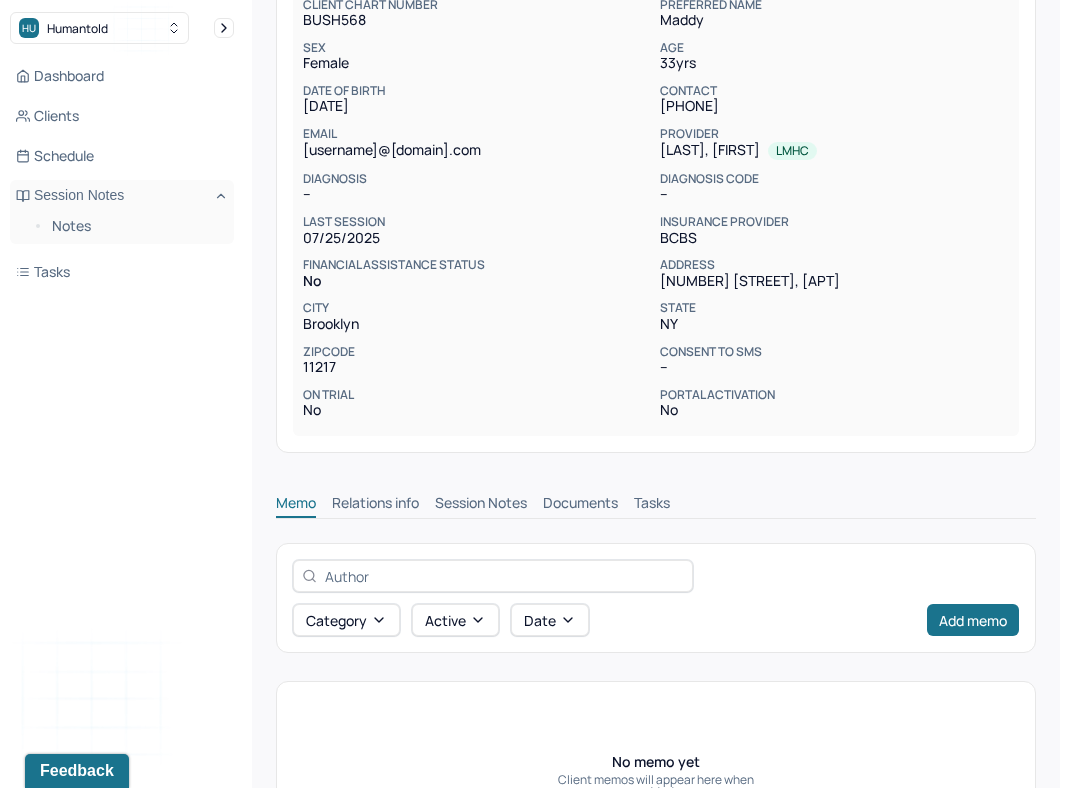 click on "Session Notes" at bounding box center [481, 505] 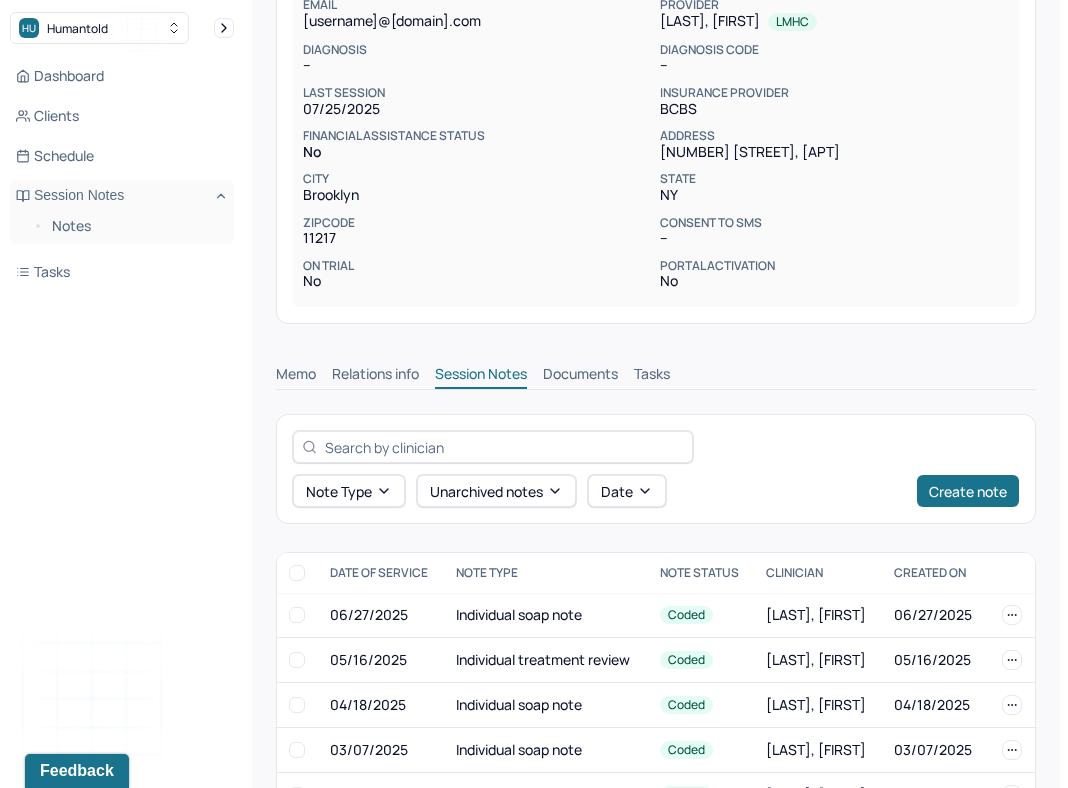 scroll, scrollTop: 274, scrollLeft: 0, axis: vertical 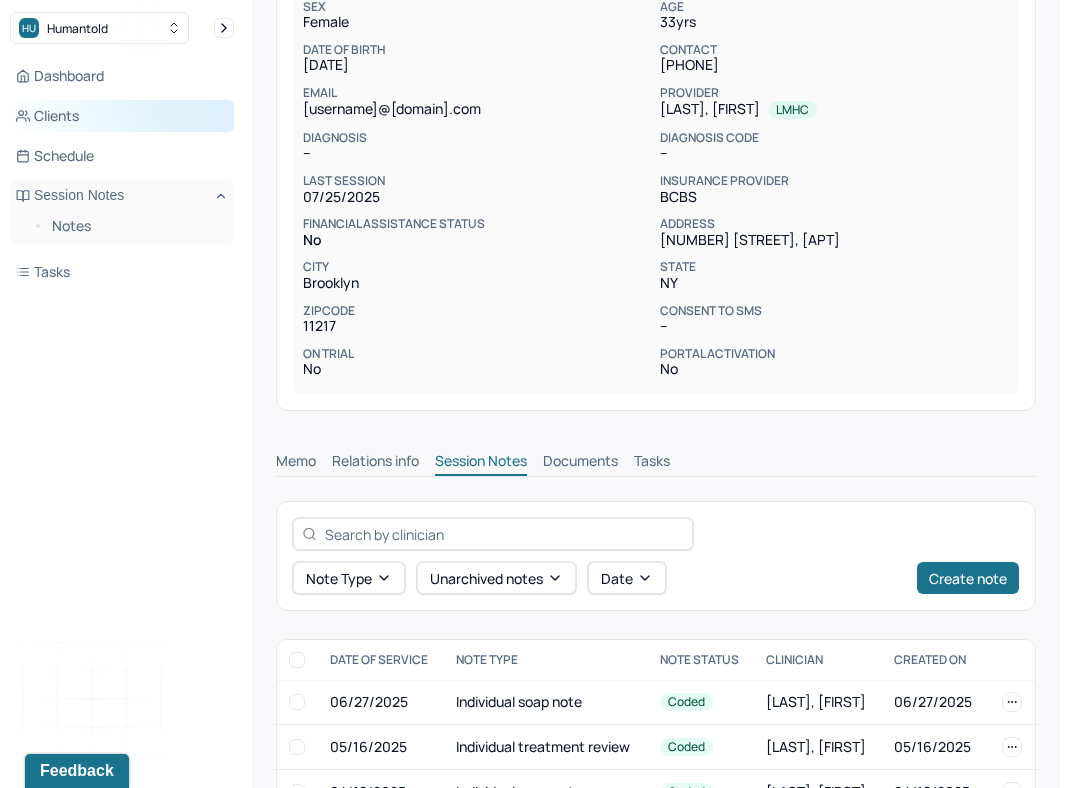 click on "Clients" at bounding box center [122, 116] 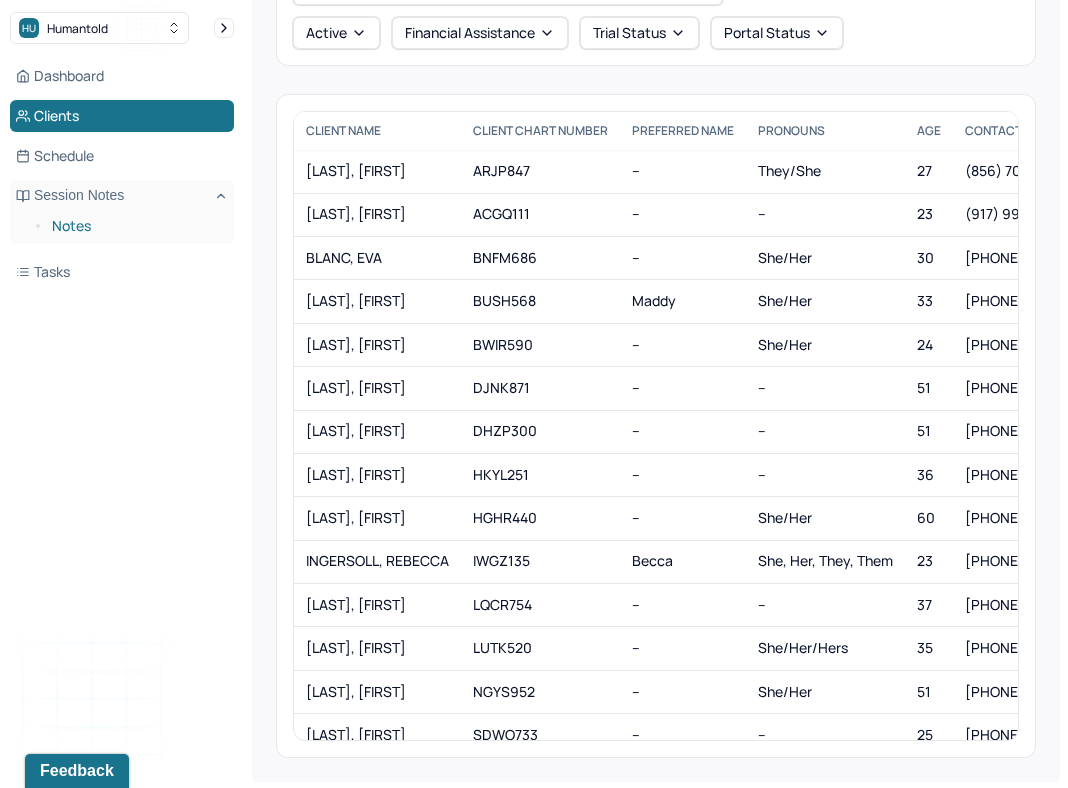 click on "Notes" at bounding box center [135, 226] 